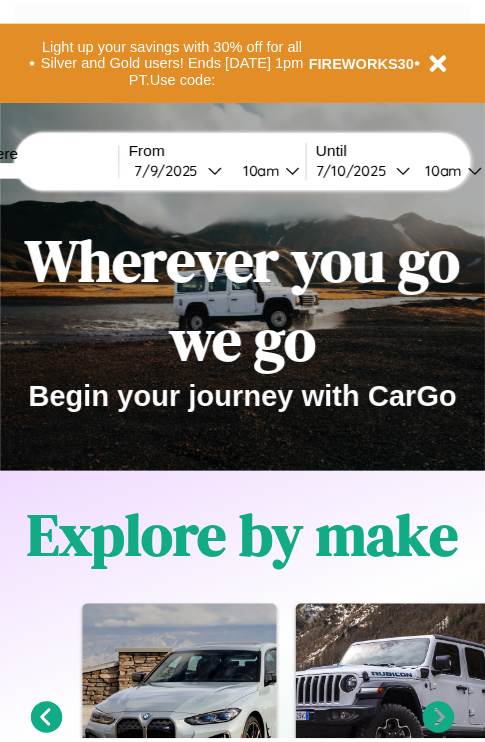 scroll, scrollTop: 0, scrollLeft: 0, axis: both 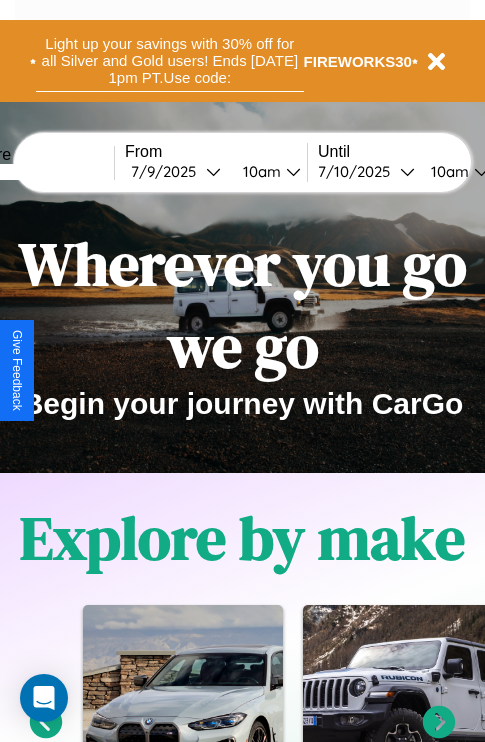 click on "Light up your savings with 30% off for all Silver and Gold users! Ends [DATE] 1pm PT.  Use code:" at bounding box center [170, 61] 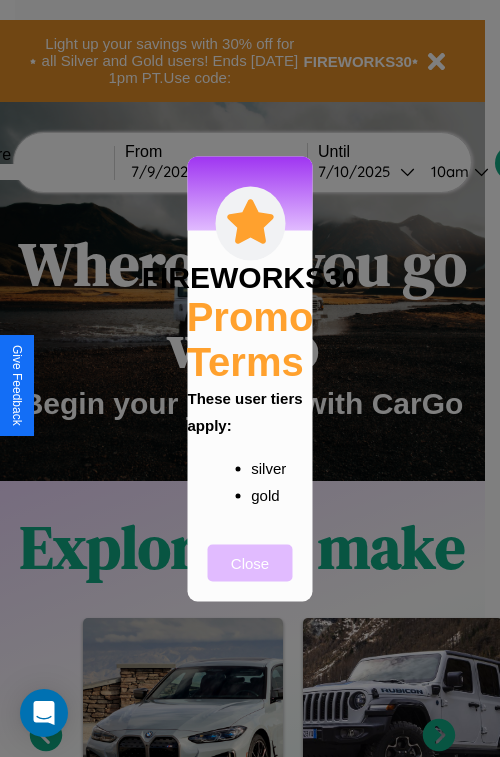 click on "Close" at bounding box center [250, 562] 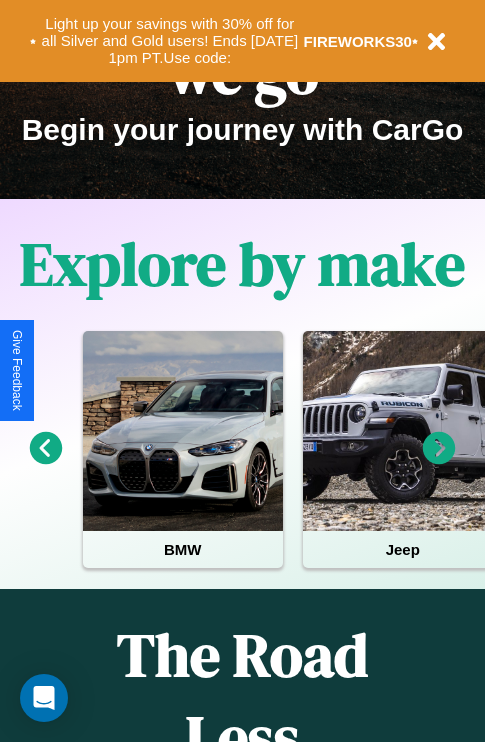 scroll, scrollTop: 0, scrollLeft: 0, axis: both 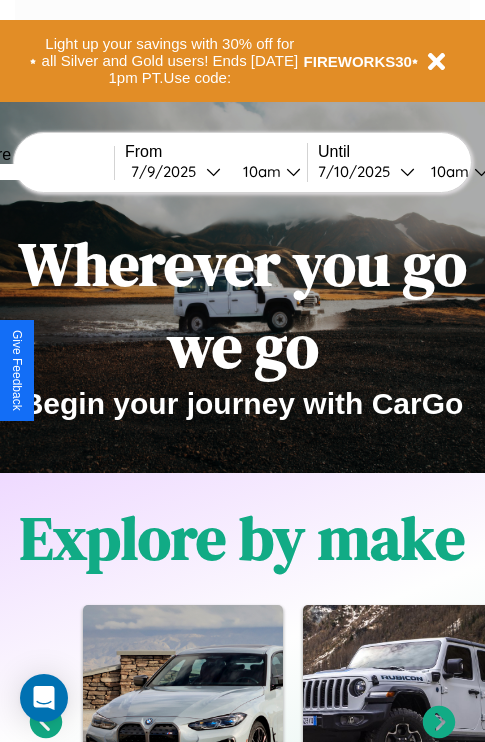 click at bounding box center [39, 172] 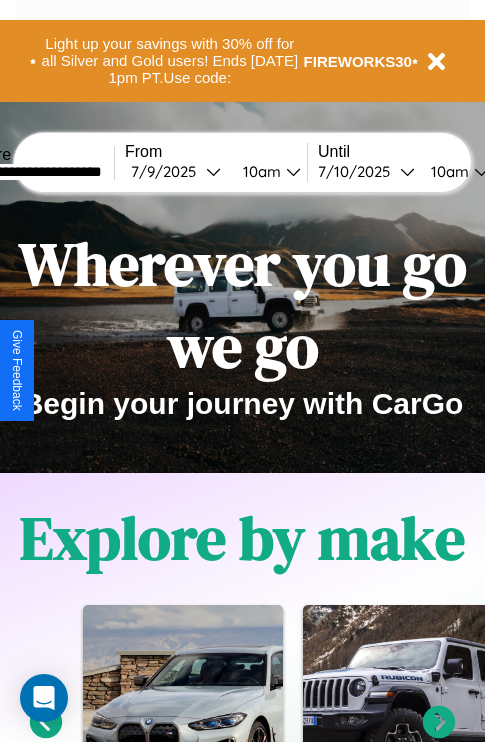 type on "**********" 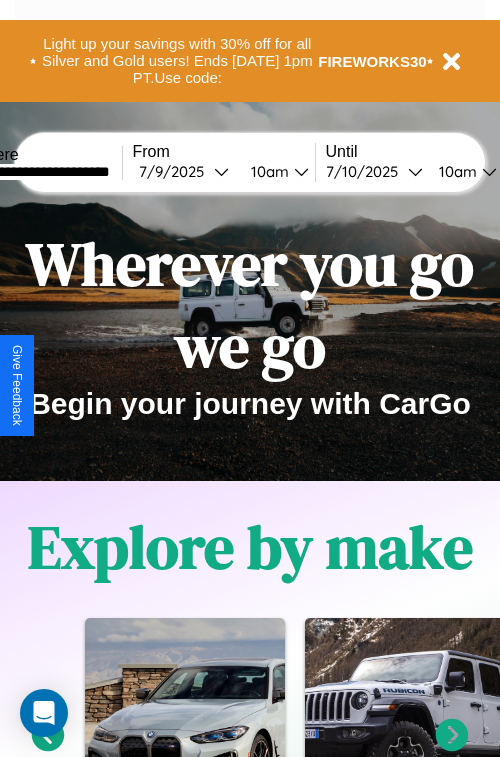 select on "*" 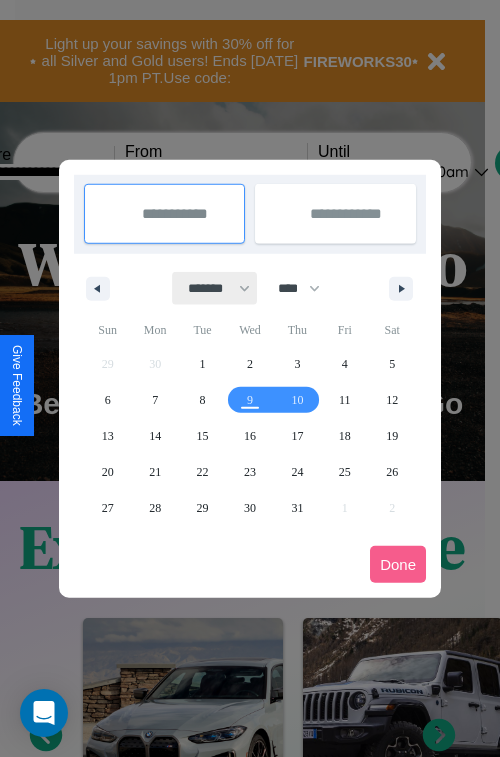 click on "******* ******** ***** ***** *** **** **** ****** ********* ******* ******** ********" at bounding box center (215, 288) 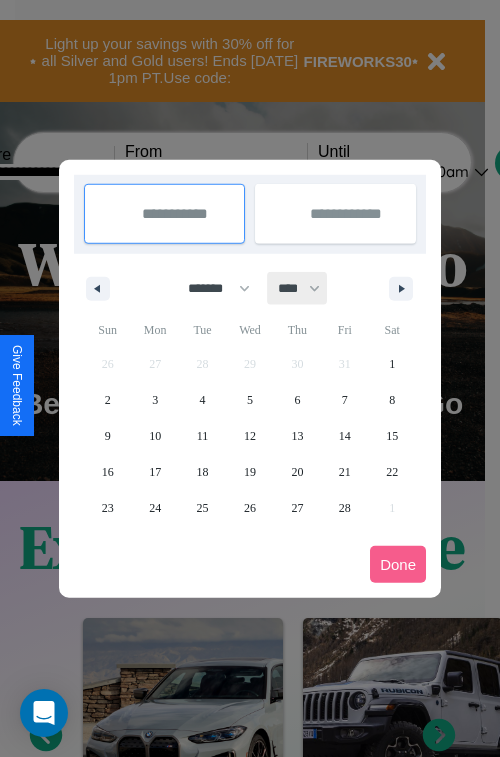 click on "**** **** **** **** **** **** **** **** **** **** **** **** **** **** **** **** **** **** **** **** **** **** **** **** **** **** **** **** **** **** **** **** **** **** **** **** **** **** **** **** **** **** **** **** **** **** **** **** **** **** **** **** **** **** **** **** **** **** **** **** **** **** **** **** **** **** **** **** **** **** **** **** **** **** **** **** **** **** **** **** **** **** **** **** **** **** **** **** **** **** **** **** **** **** **** **** **** **** **** **** **** **** **** **** **** **** **** **** **** **** **** **** **** **** **** **** **** **** **** **** ****" at bounding box center (298, 288) 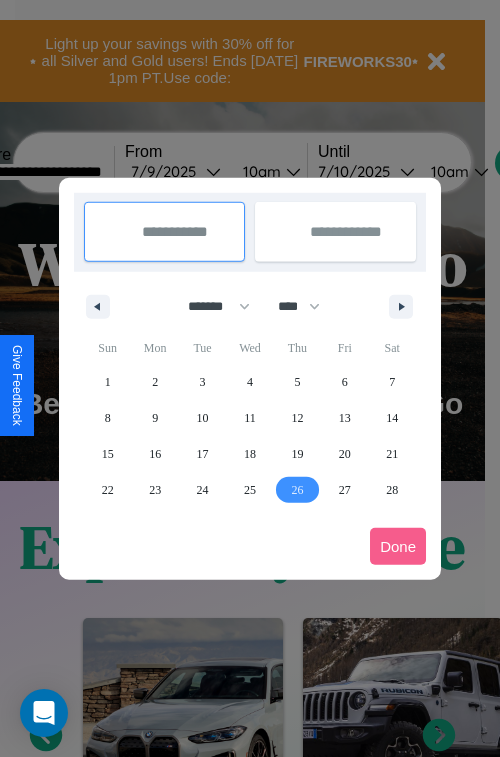 click on "26" at bounding box center [297, 490] 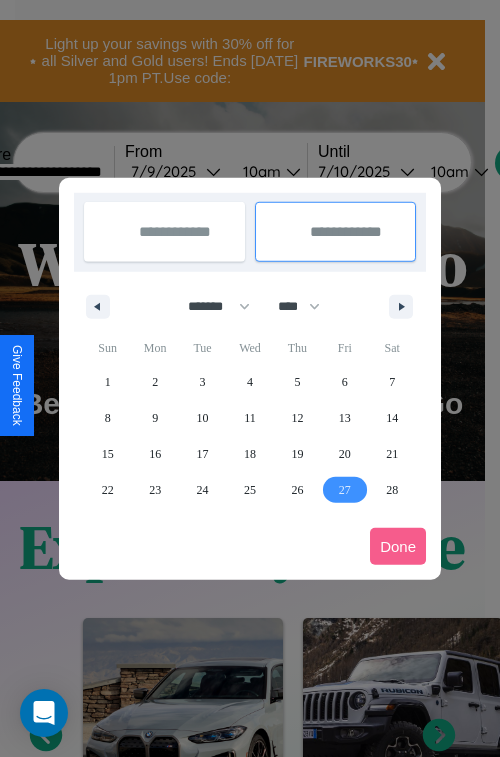 click on "27" at bounding box center (345, 490) 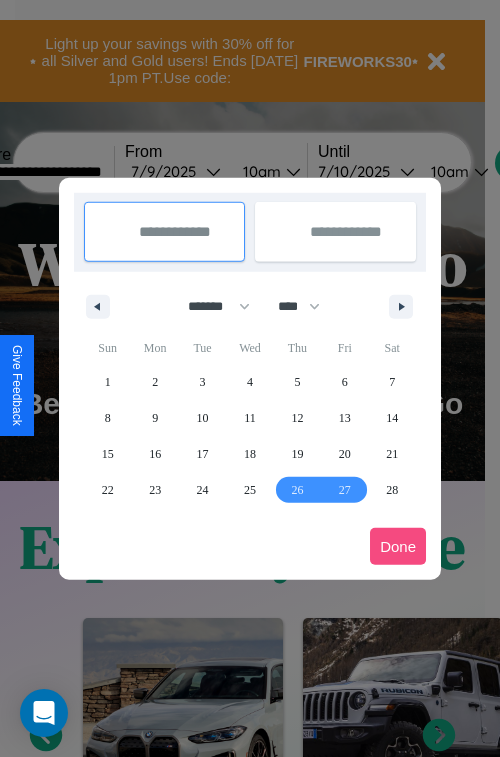 click on "Done" at bounding box center [398, 546] 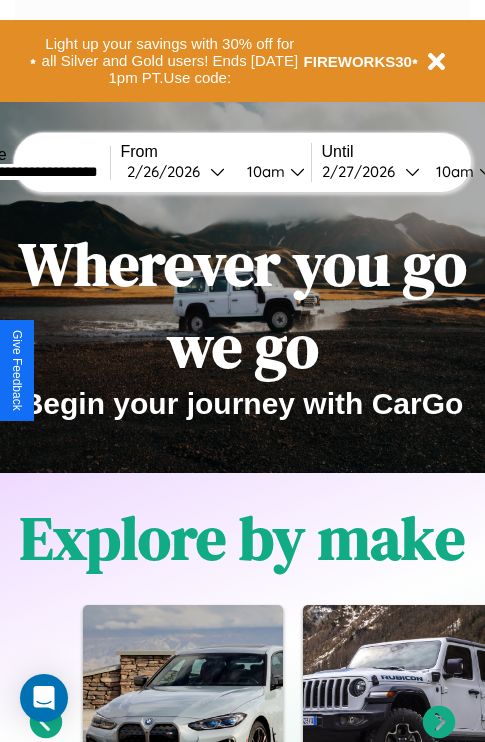 scroll, scrollTop: 0, scrollLeft: 76, axis: horizontal 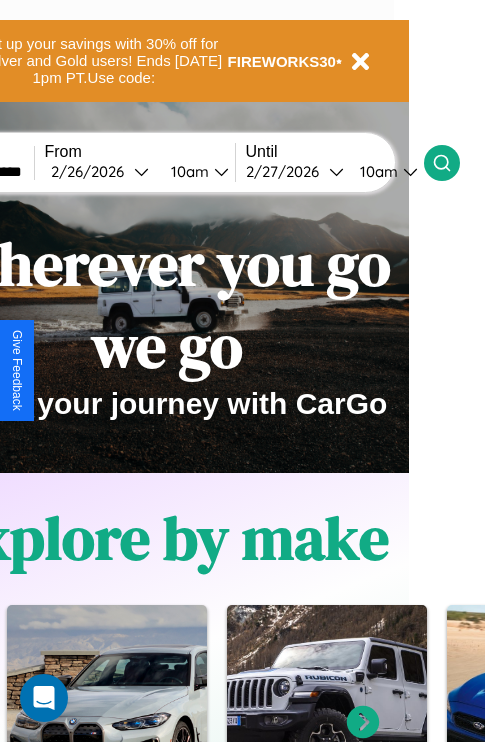 click 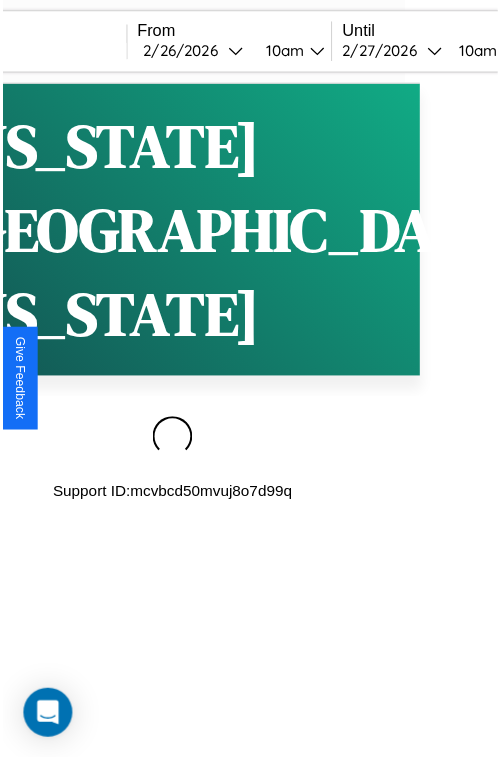 scroll, scrollTop: 0, scrollLeft: 0, axis: both 